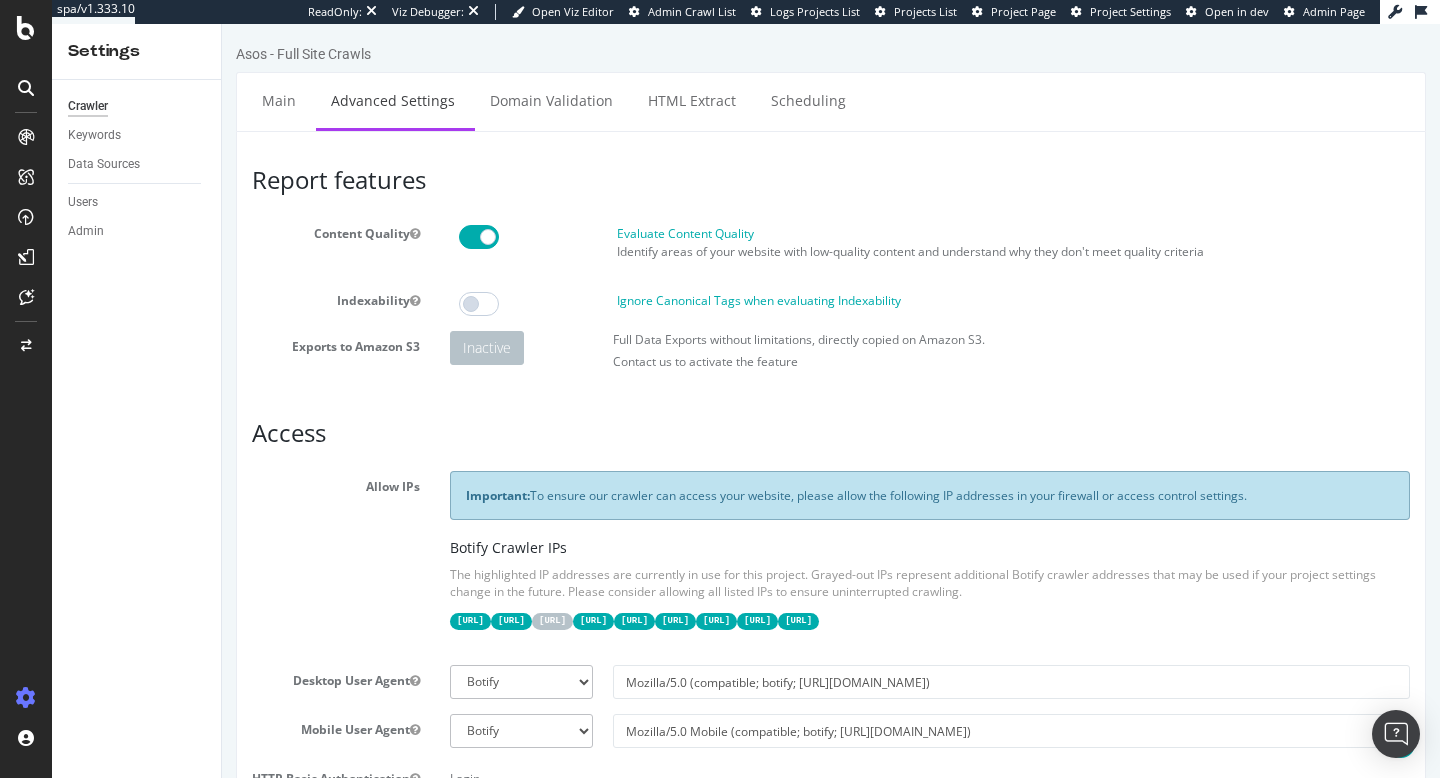 scroll, scrollTop: 1546, scrollLeft: 0, axis: vertical 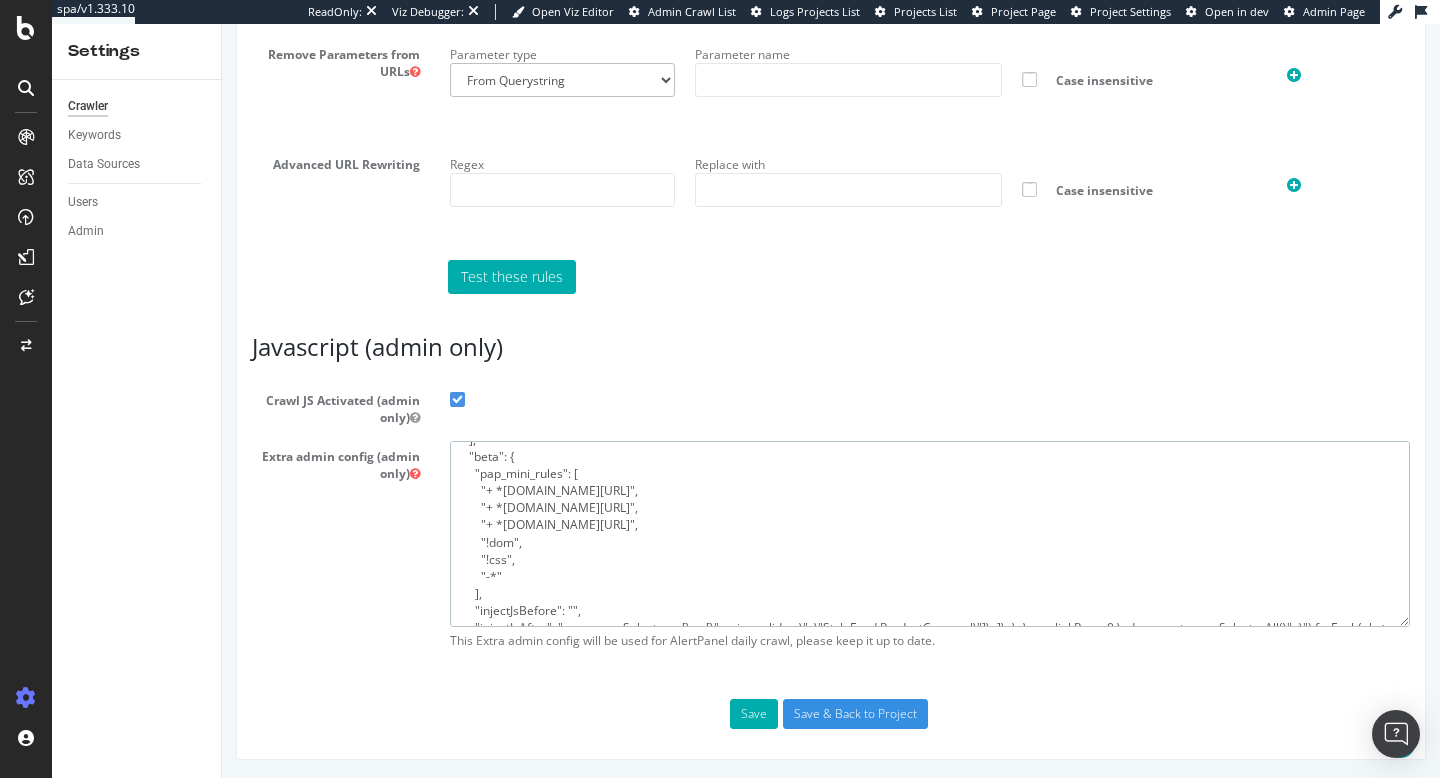 drag, startPoint x: 605, startPoint y: 487, endPoint x: 472, endPoint y: 497, distance: 133.37541 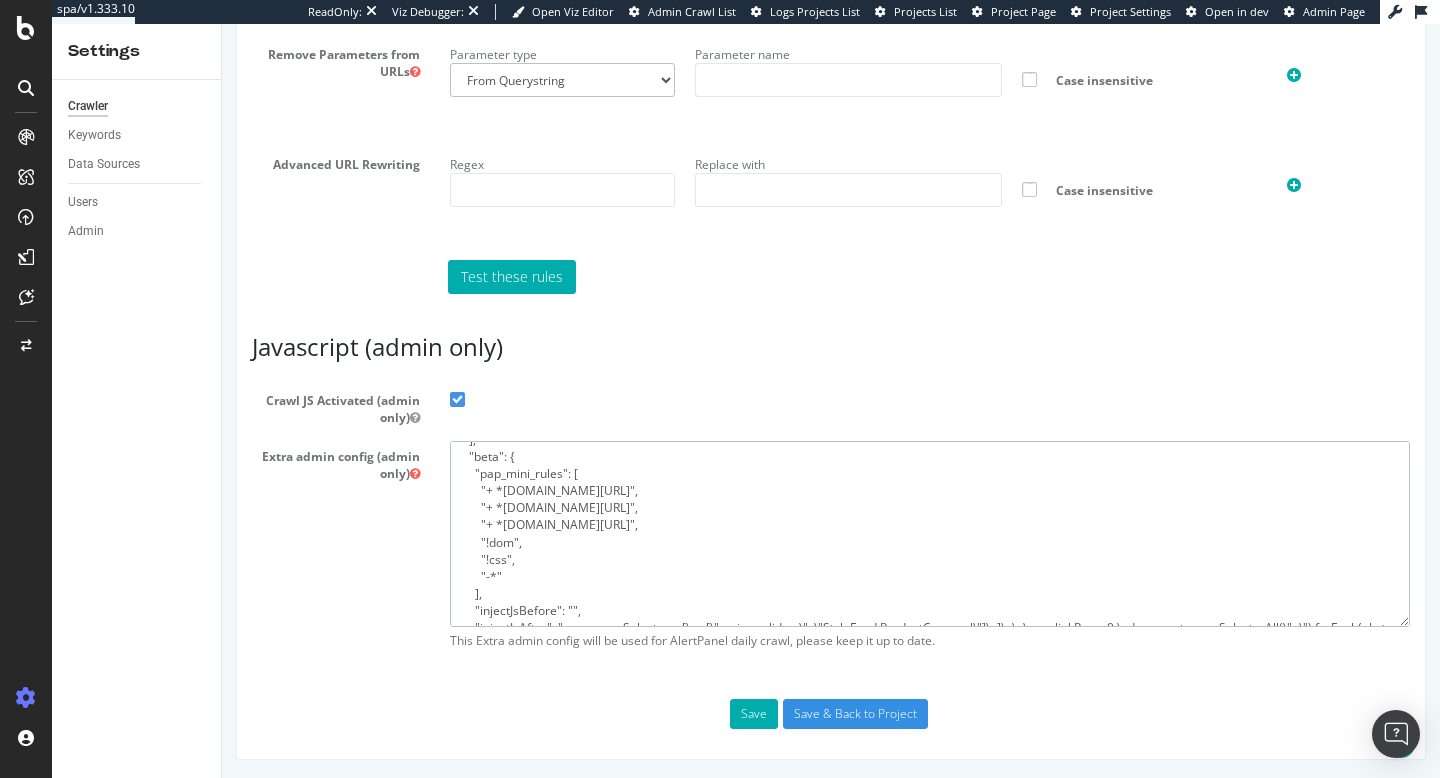 click on "{
"flags": [
"cube"
],
"beta": {
"pap_mini_rules": [
"+ *api.asos.com/*",
"+ *asosservices.com/*",
"+ *asos.com/*",
"!dom",
"!css",
"-*"
],
"injectJsBefore": "",
"injectJsAfter": "var groupsSelector = [\n   [\".swiper-slide a\", \"StyleFeed.ProductCarousel\"]\n]\n\n\nvar linkPos = 0;\ndocument.querySelectorAll(\"a\").forEach(el => {\n    el.setAttribute(\"data-link-position\", linkPos);\n    linkPos++;\n});\n\ngroupsSelector.forEach(entry => {\n    const [selector, groupName] = entry;\n    document.querySelectorAll(selector + \":not([data-link-group])\").forEach(el => {\n         el.setAttribute(\"data-link-group\", groupName);\n    });\n});",
"injectJsLoad": "",
"injectJsWaitfor": "",
"injectJsInit": "",
"injectJsDcl": "",
"injectJsFrameStoppedLoading": "",
"injectJsAction": ""
},
"prr": {"metalEnable": true}
}" at bounding box center [930, 533] 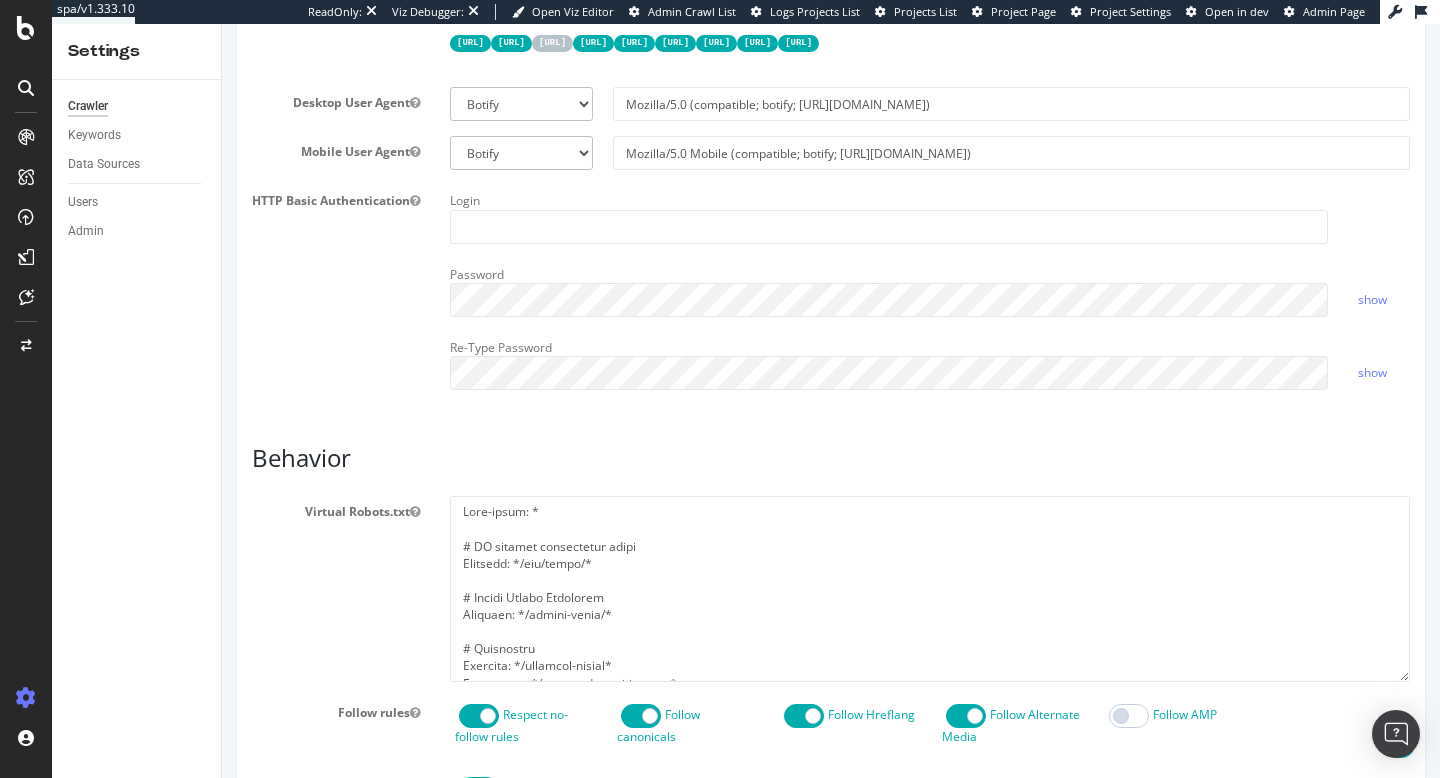 scroll, scrollTop: 581, scrollLeft: 0, axis: vertical 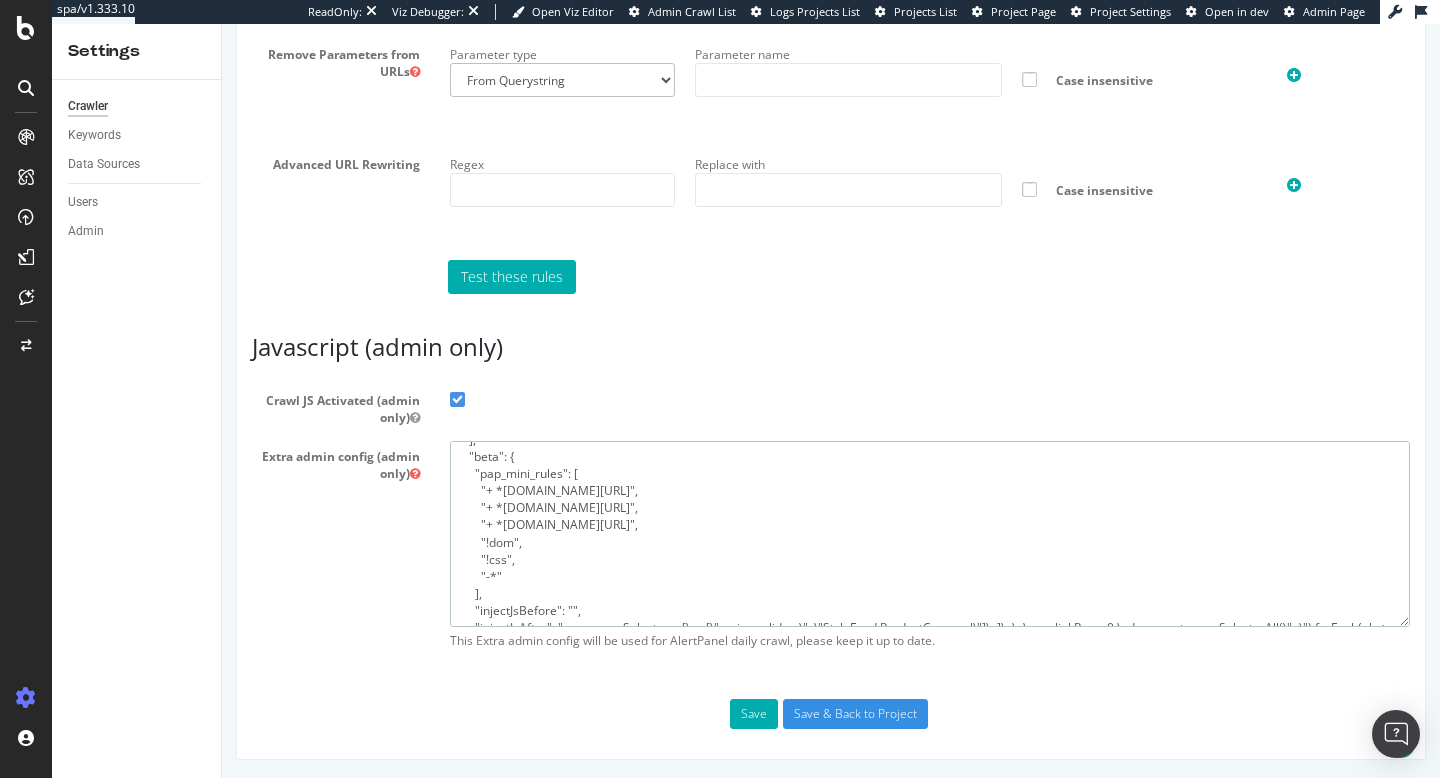 drag, startPoint x: 655, startPoint y: 512, endPoint x: 440, endPoint y: 510, distance: 215.00931 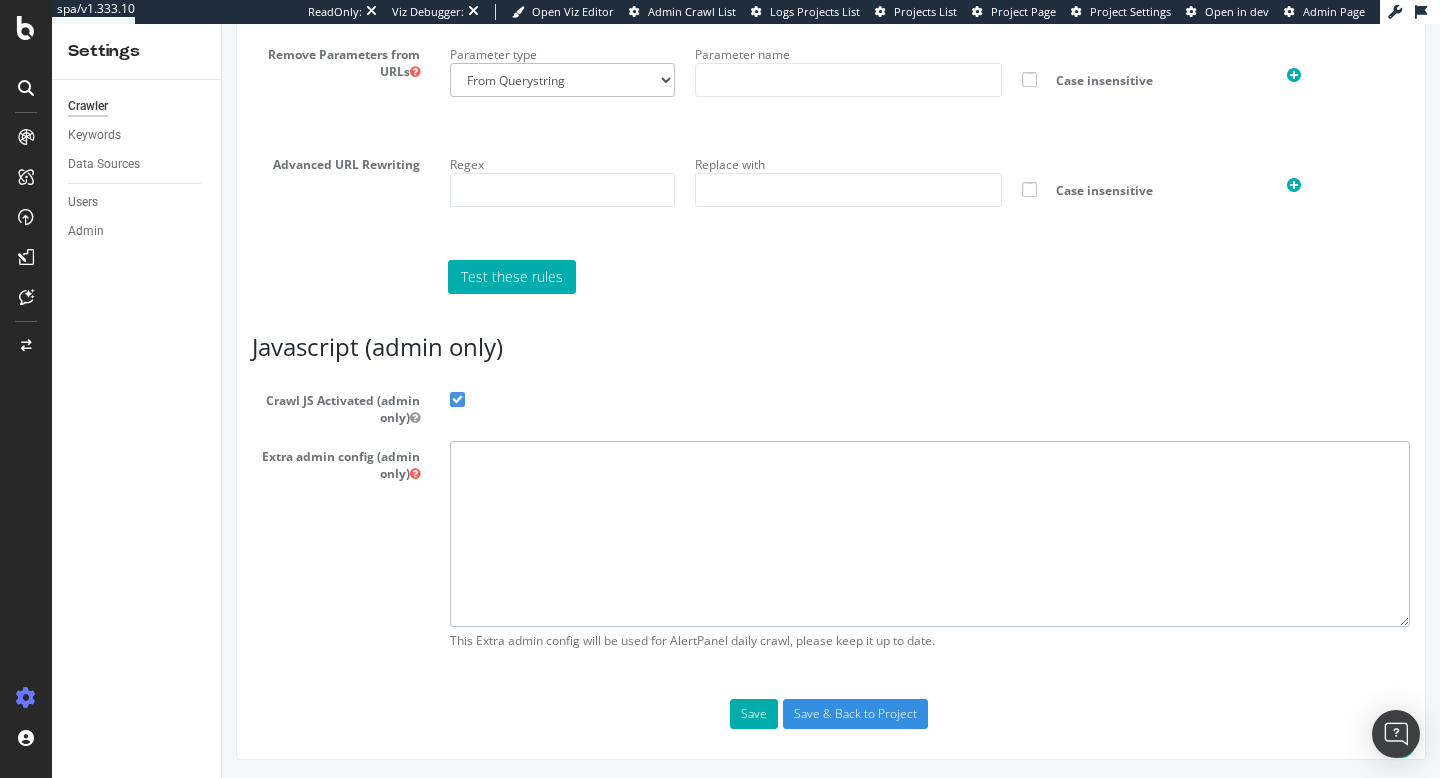 scroll, scrollTop: 0, scrollLeft: 0, axis: both 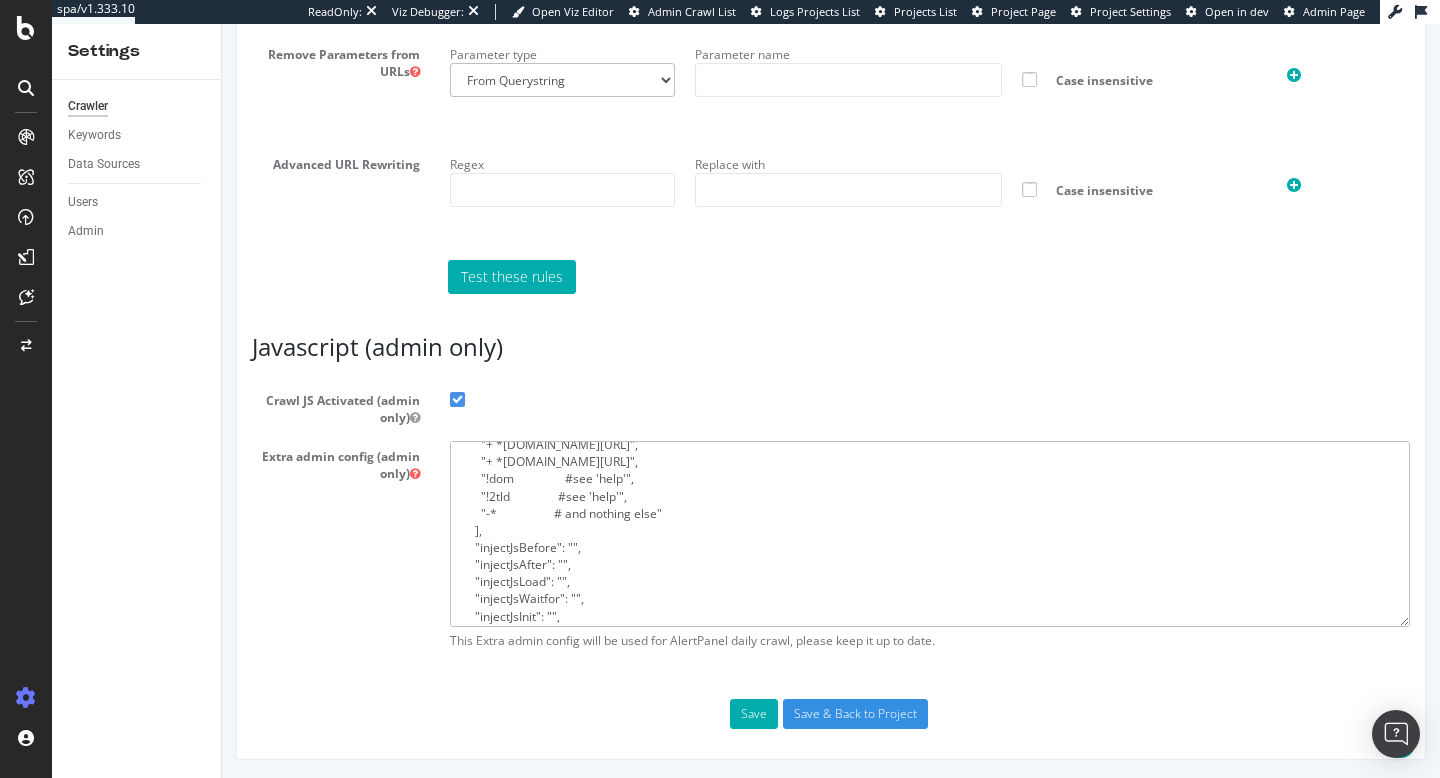 type on "{
"flags": [
"cube"
],
"beta": {
"pap_mini_rules": [
"+ *asosservices.com/*",
"+ *asos.com/*",
"!dom                 #see 'help'",
"!2tld                #see 'help'",
"-*                   # and nothing else"
],
"injectJsBefore": "",
"injectJsAfter": "",
"injectJsLoad": "",
"injectJsWaitfor": "",
"injectJsInit": "",
"injectJsDcl": "",
"injectJsFrameStoppedLoading": "",
"injectJsAction": ""
}
}" 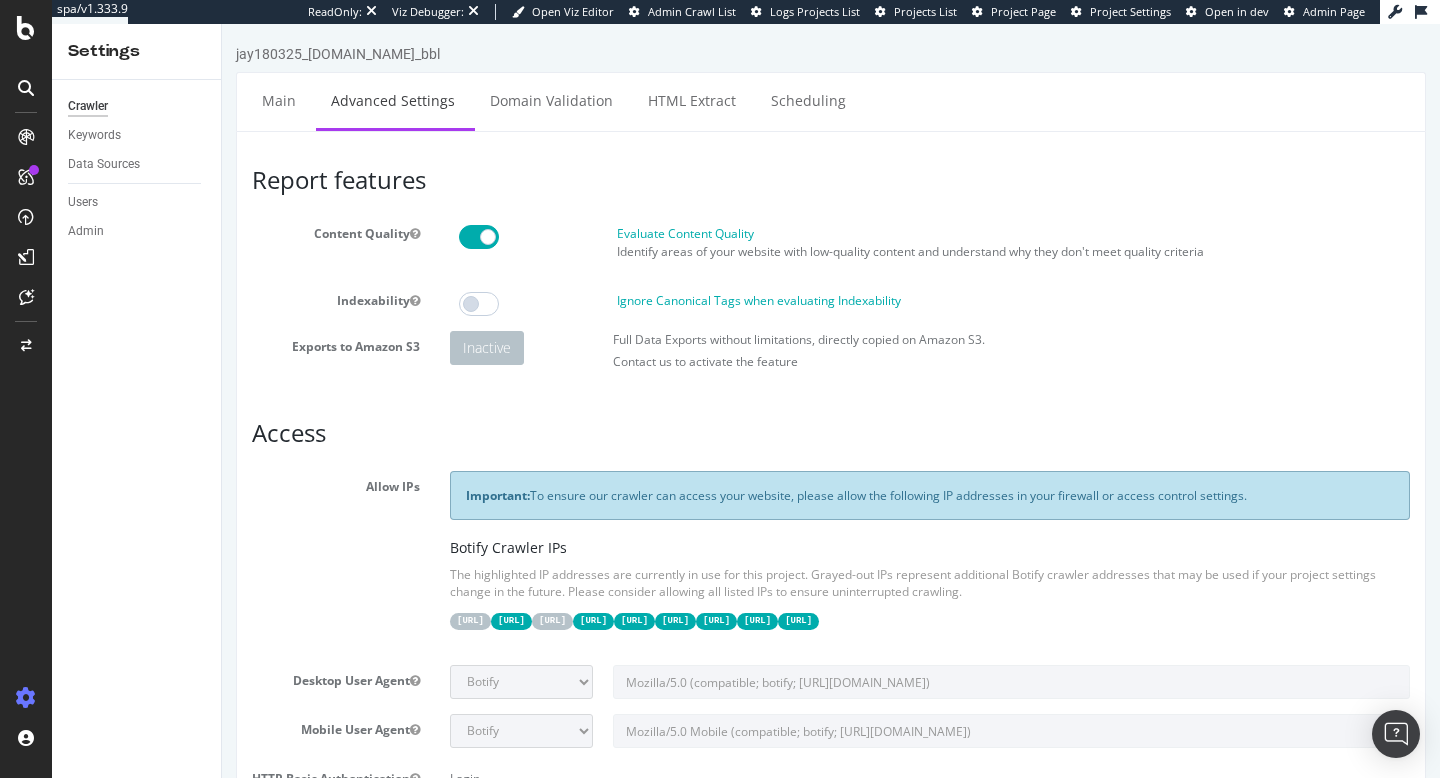 scroll, scrollTop: 0, scrollLeft: 0, axis: both 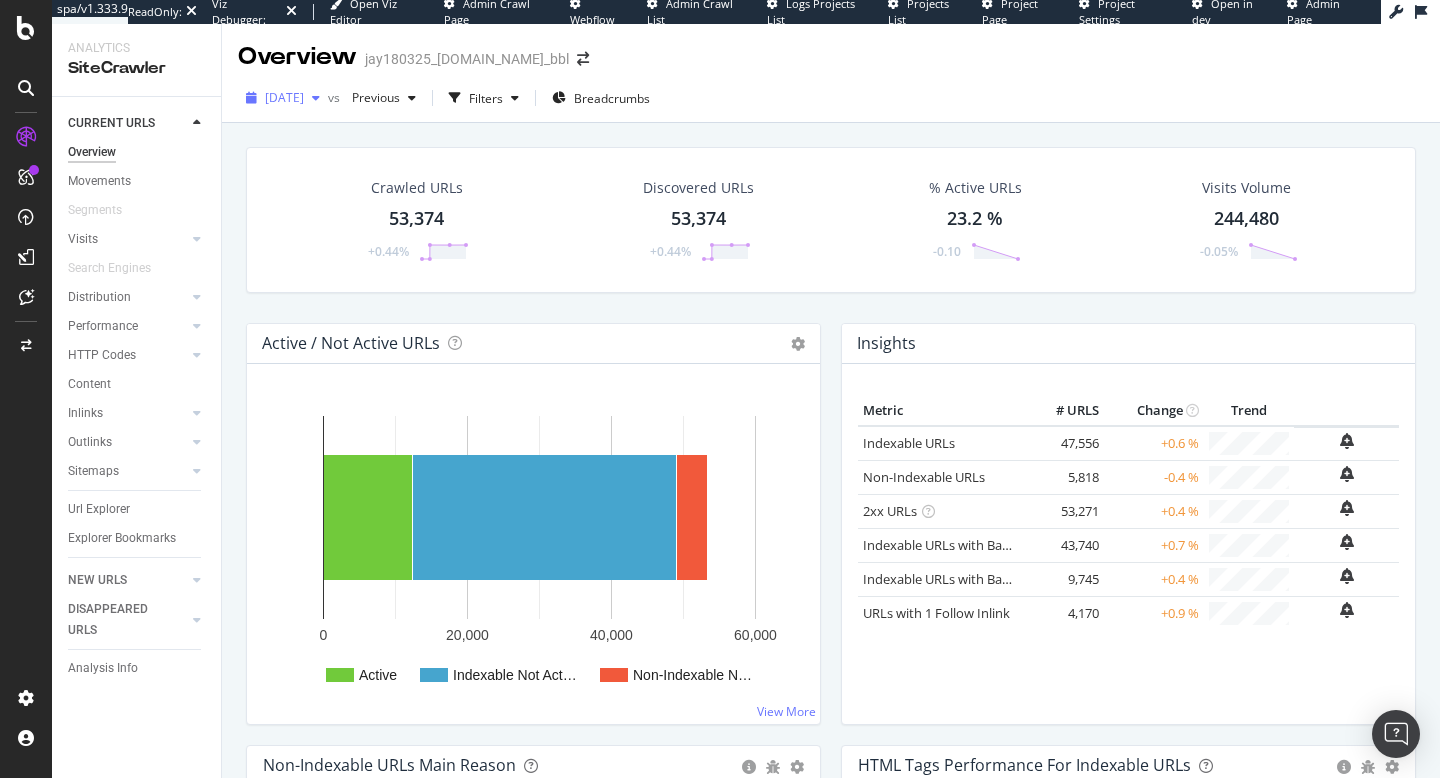 click on "[DATE]" at bounding box center (284, 97) 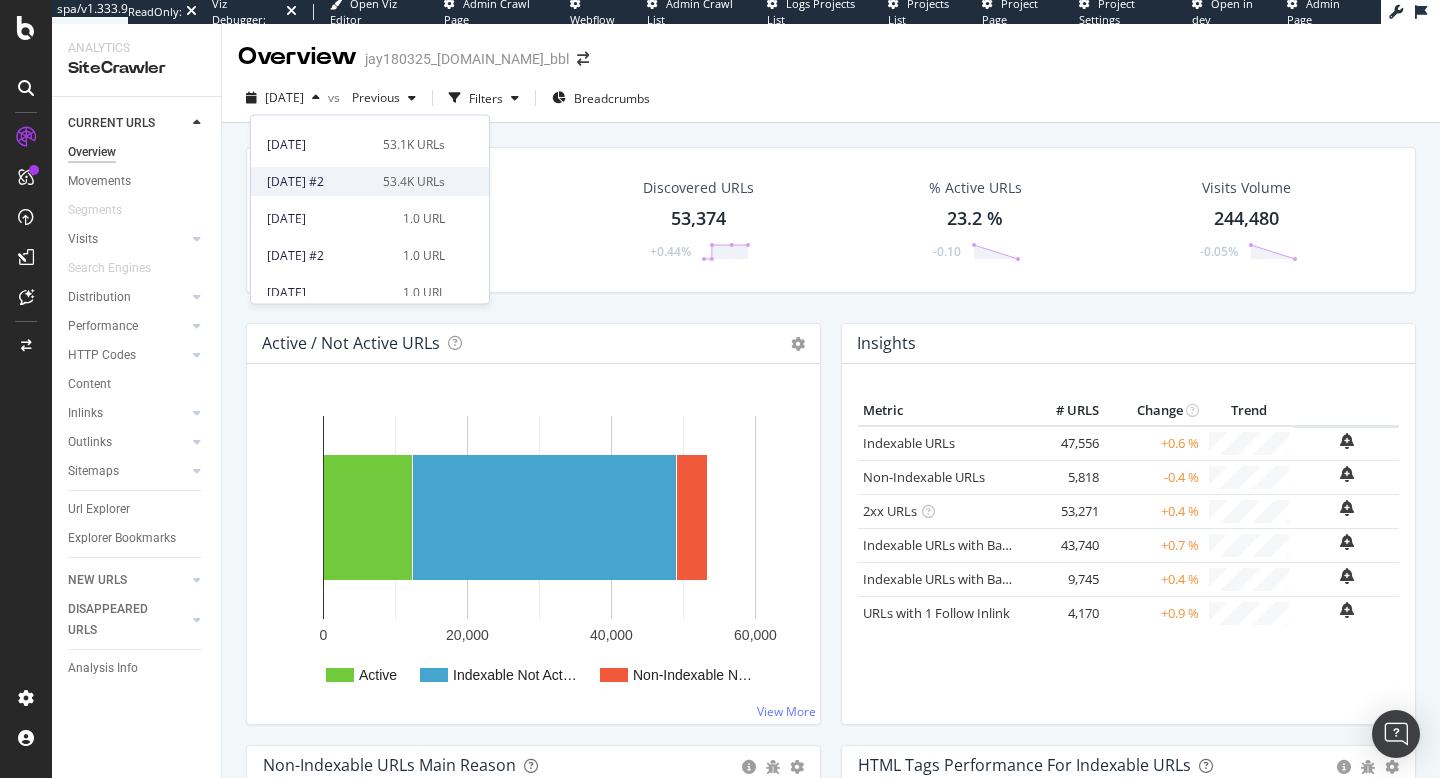 scroll, scrollTop: 79, scrollLeft: 0, axis: vertical 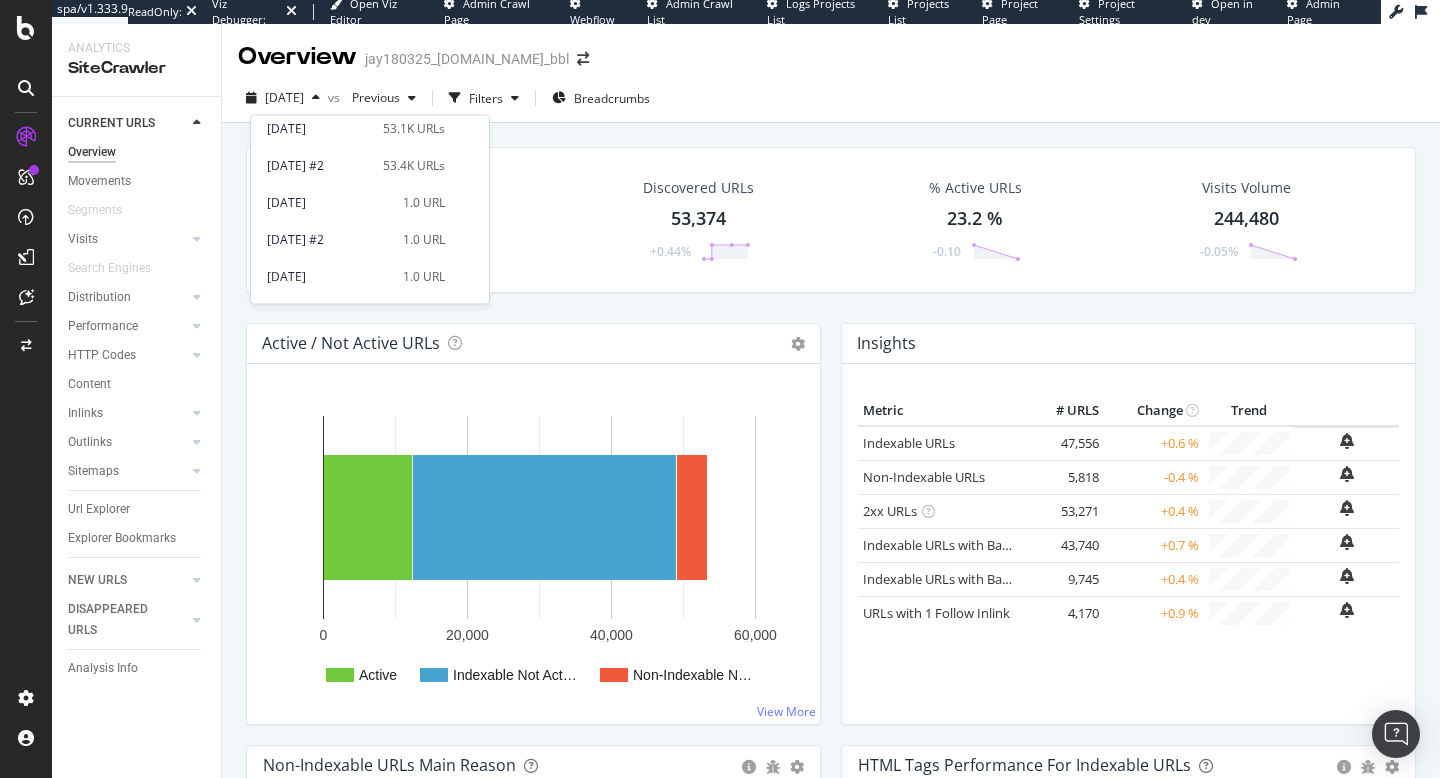 click on "Active Indexable Not Act… Non-Indexable N… 0 20,000 40,000 60,000 Active Indexable Not Active Non-Indexable Not Active 12,383 36,614 4,377 Non-Indexable N…
View More" at bounding box center [533, 544] 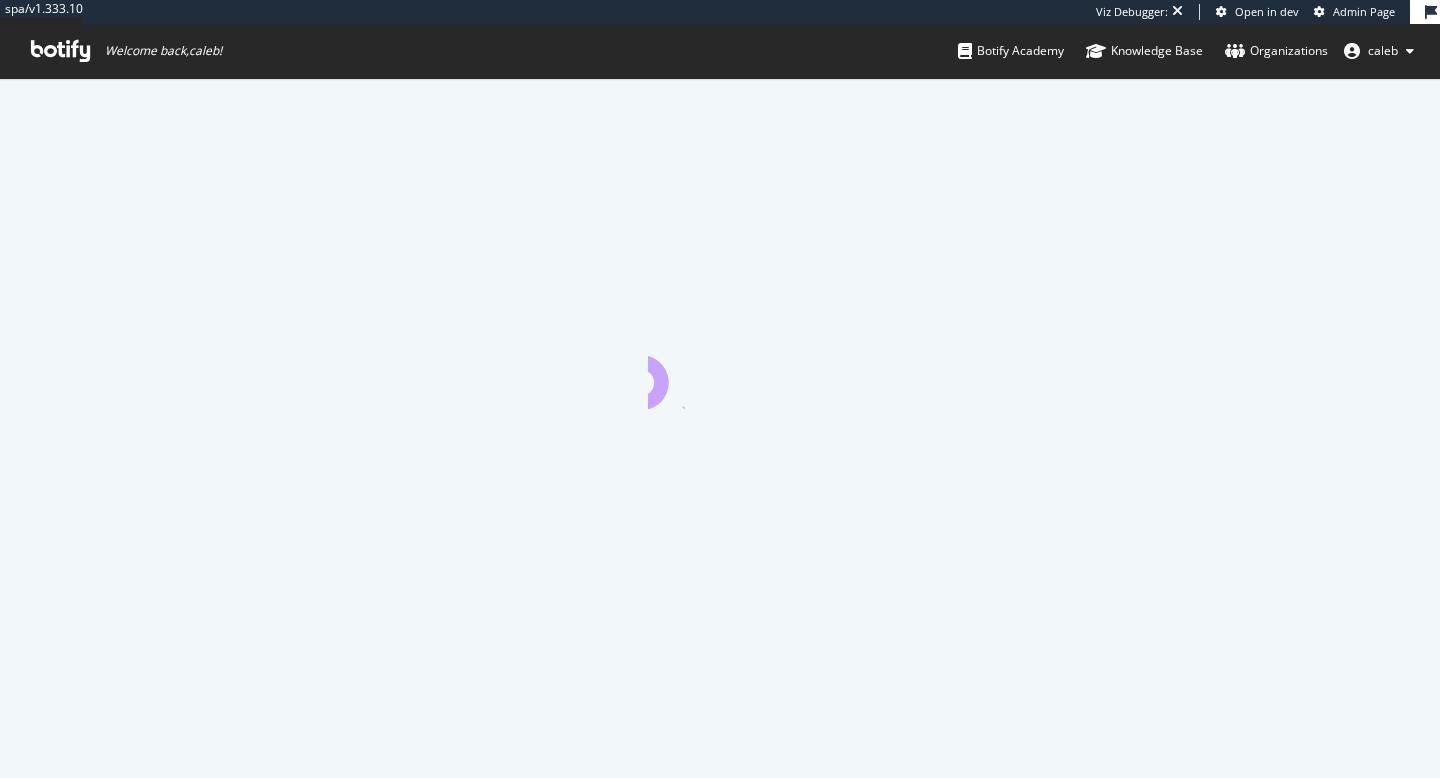 scroll, scrollTop: 0, scrollLeft: 0, axis: both 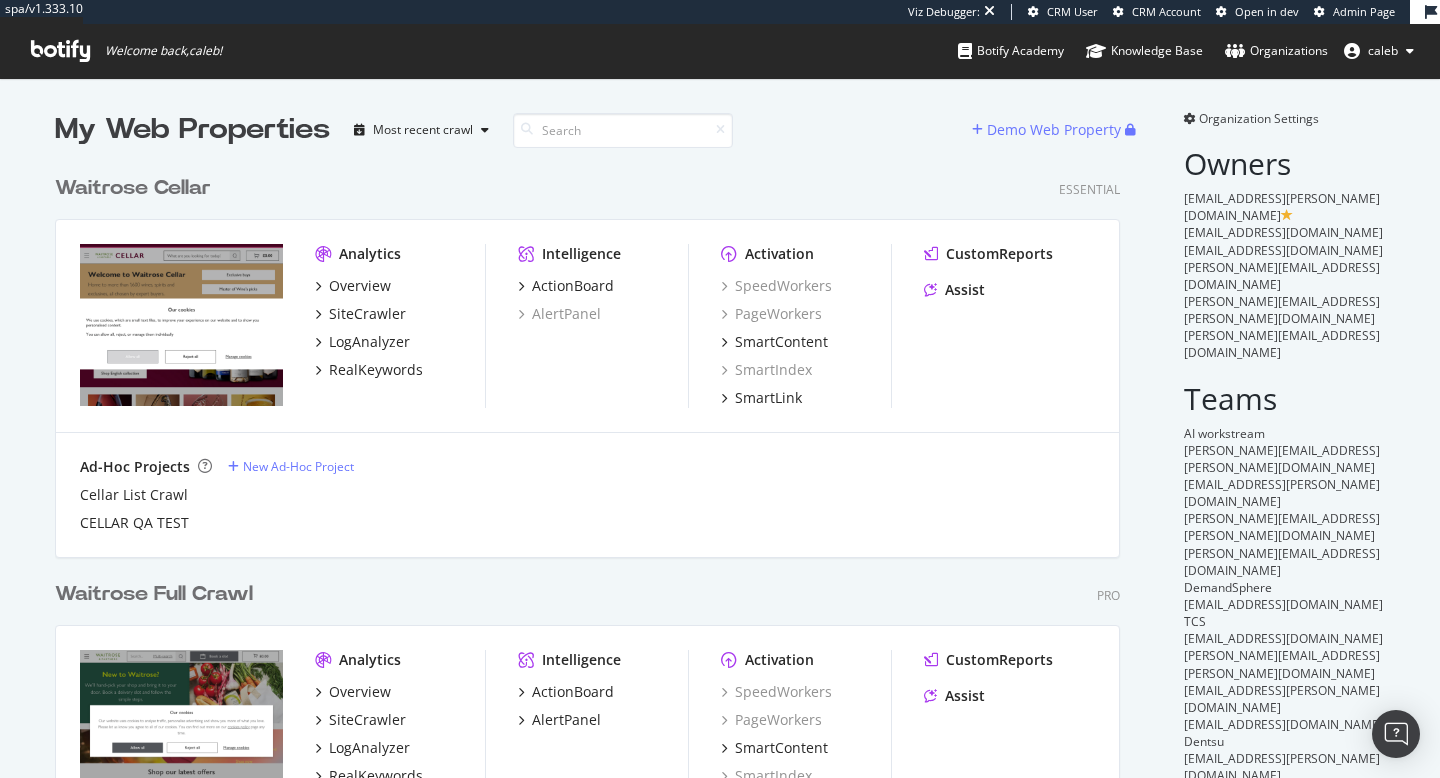 click on "Waitrose Full Crawl" at bounding box center [154, 594] 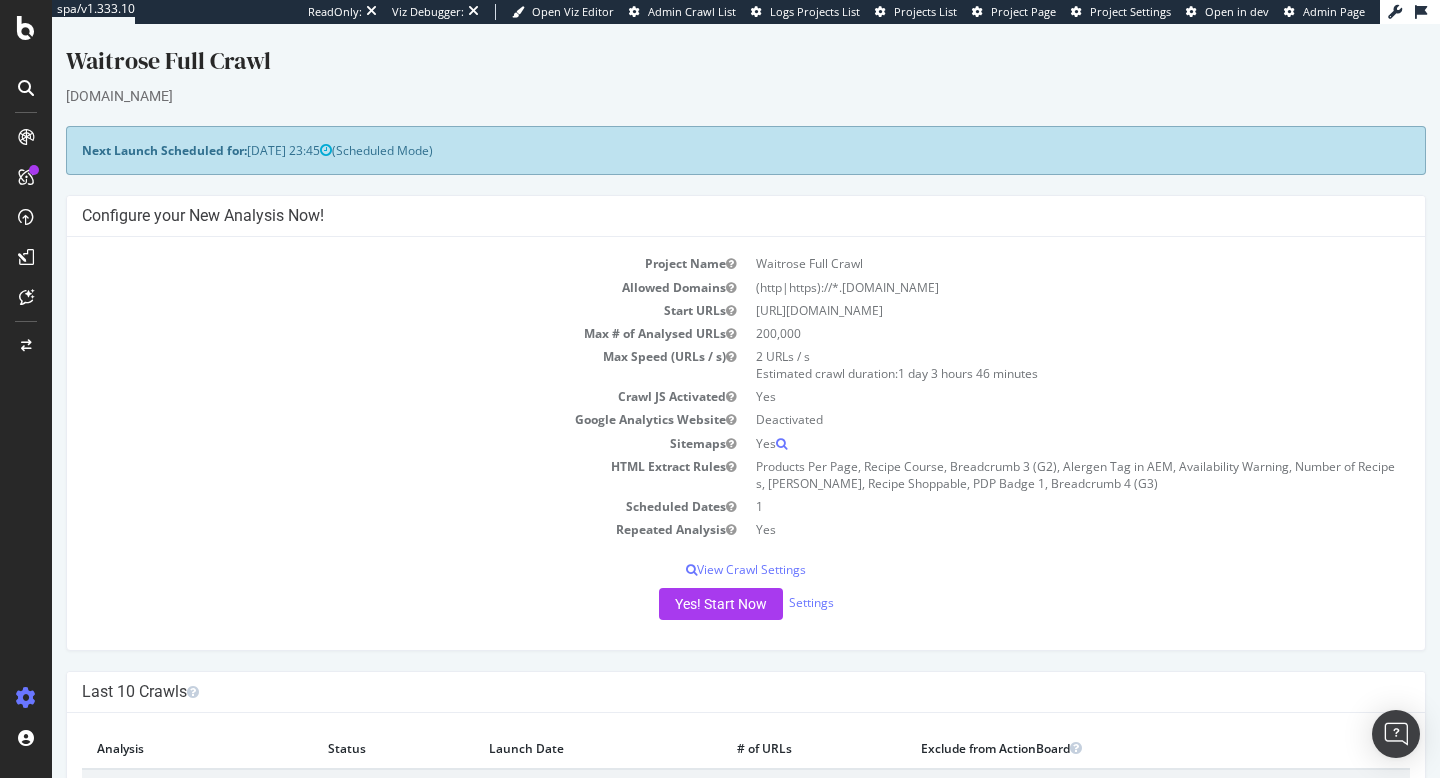 scroll, scrollTop: 0, scrollLeft: 0, axis: both 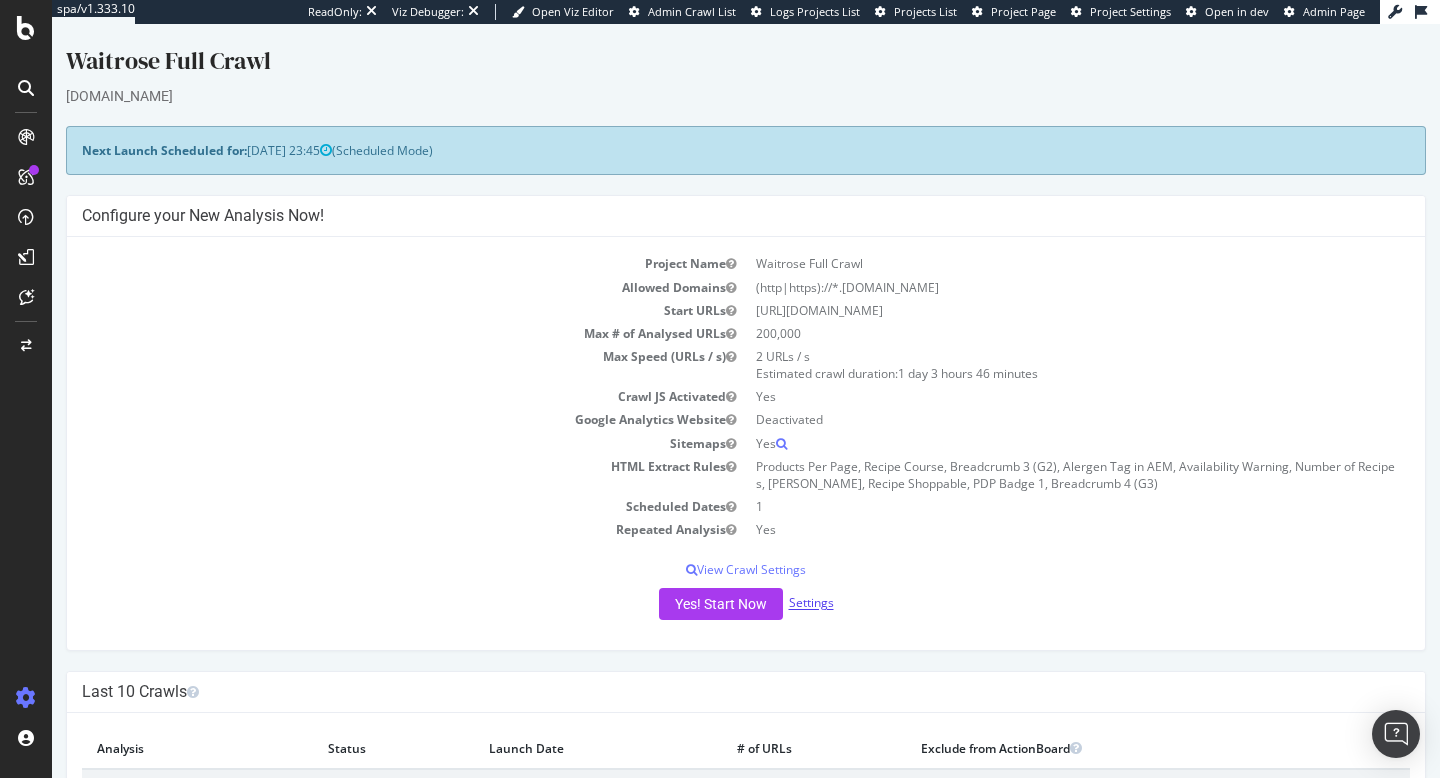 click on "Settings" at bounding box center [811, 603] 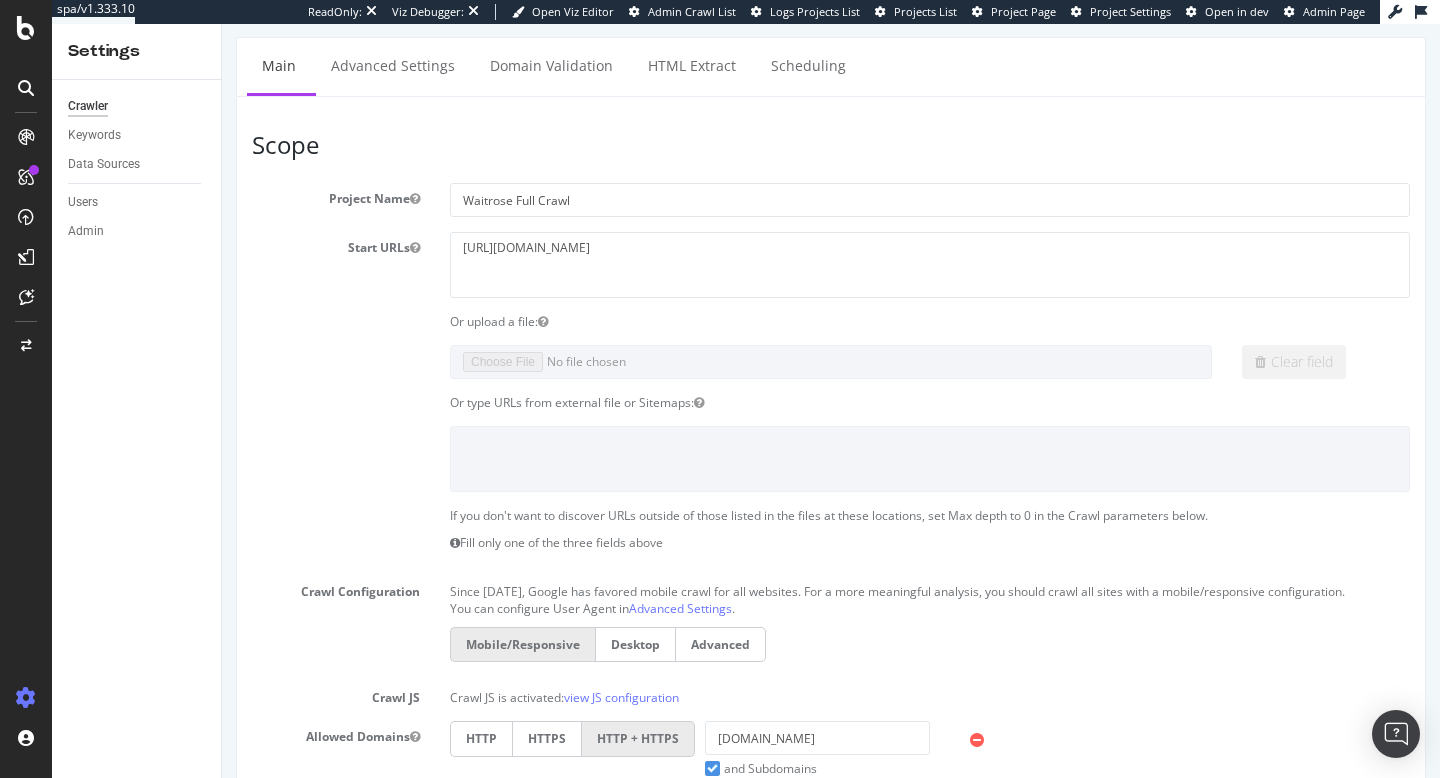 scroll, scrollTop: 37, scrollLeft: 0, axis: vertical 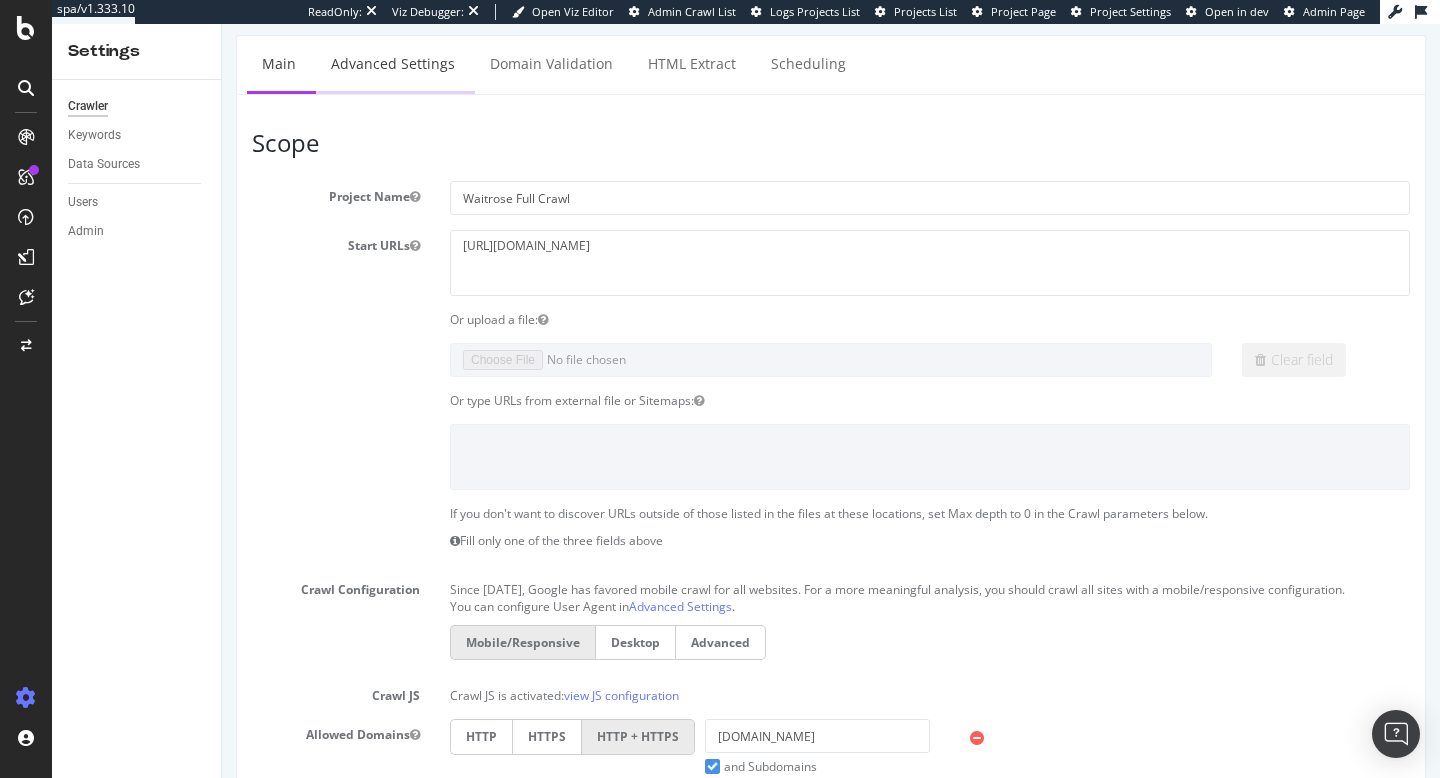 click on "Advanced Settings" at bounding box center [393, 63] 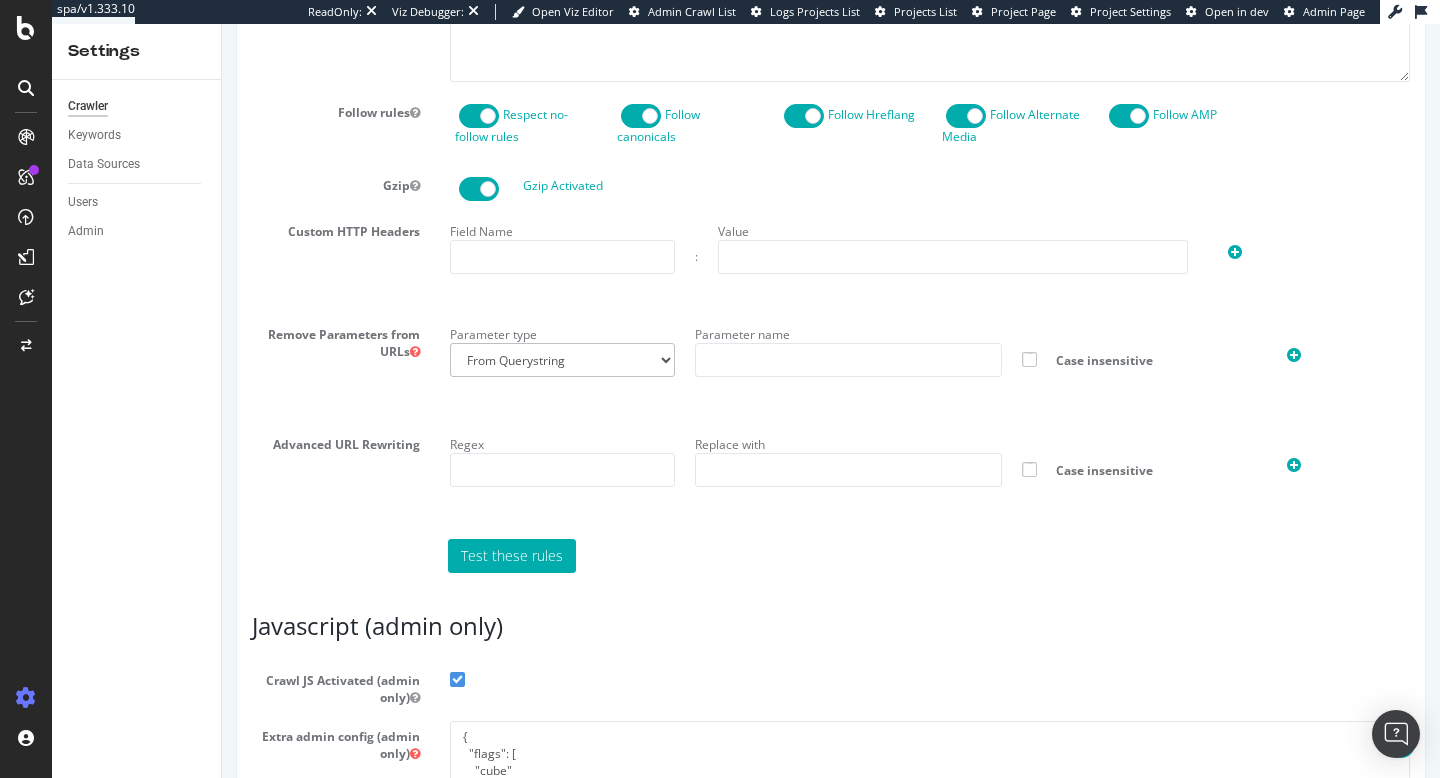 scroll, scrollTop: 1458, scrollLeft: 0, axis: vertical 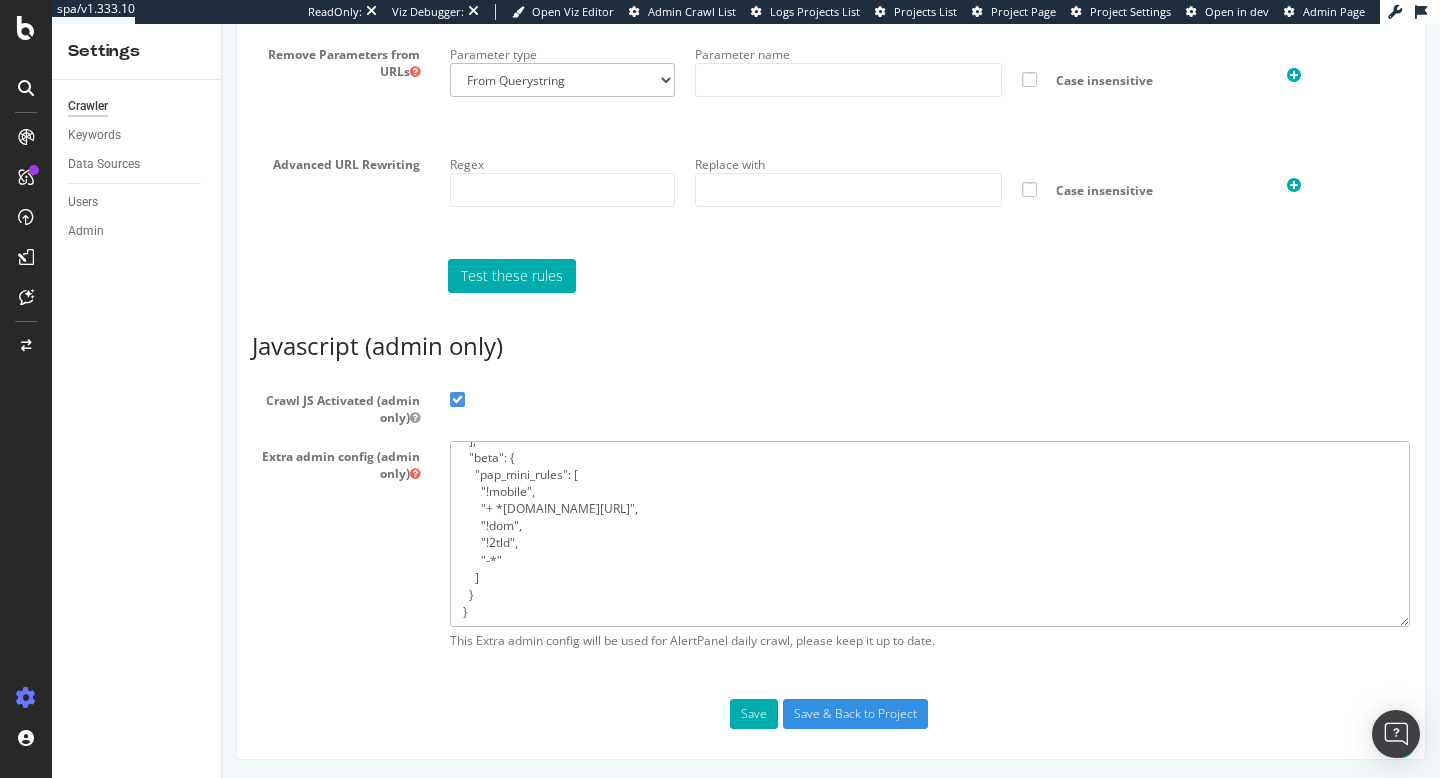 drag, startPoint x: 542, startPoint y: 492, endPoint x: 452, endPoint y: 489, distance: 90.04999 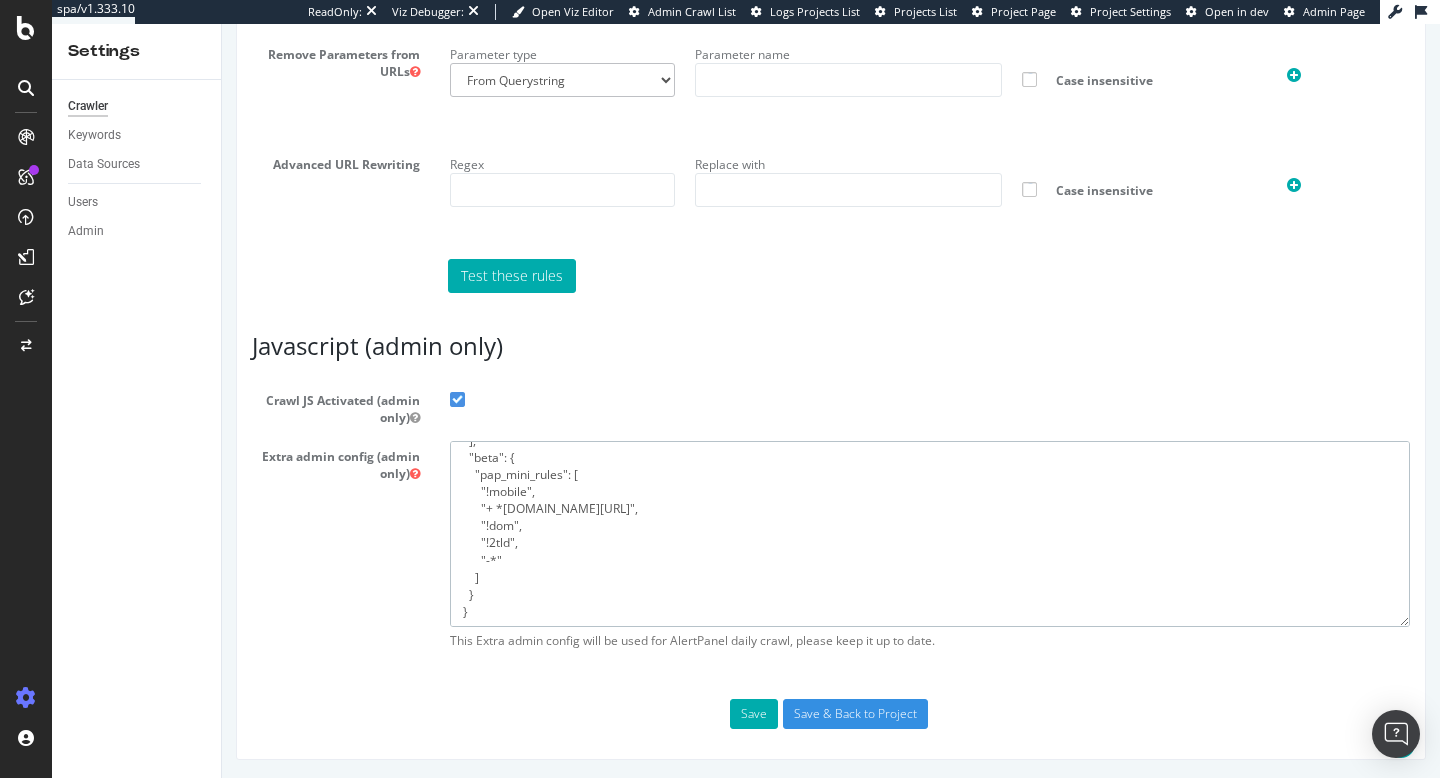 click on "{
"flags": [
"cube"
],
"beta": {
"pap_mini_rules": [
"!mobile",
"+ *monetate.net/*",
"!dom",
"!2tld",
"-*"
]
}
}" at bounding box center (930, 533) 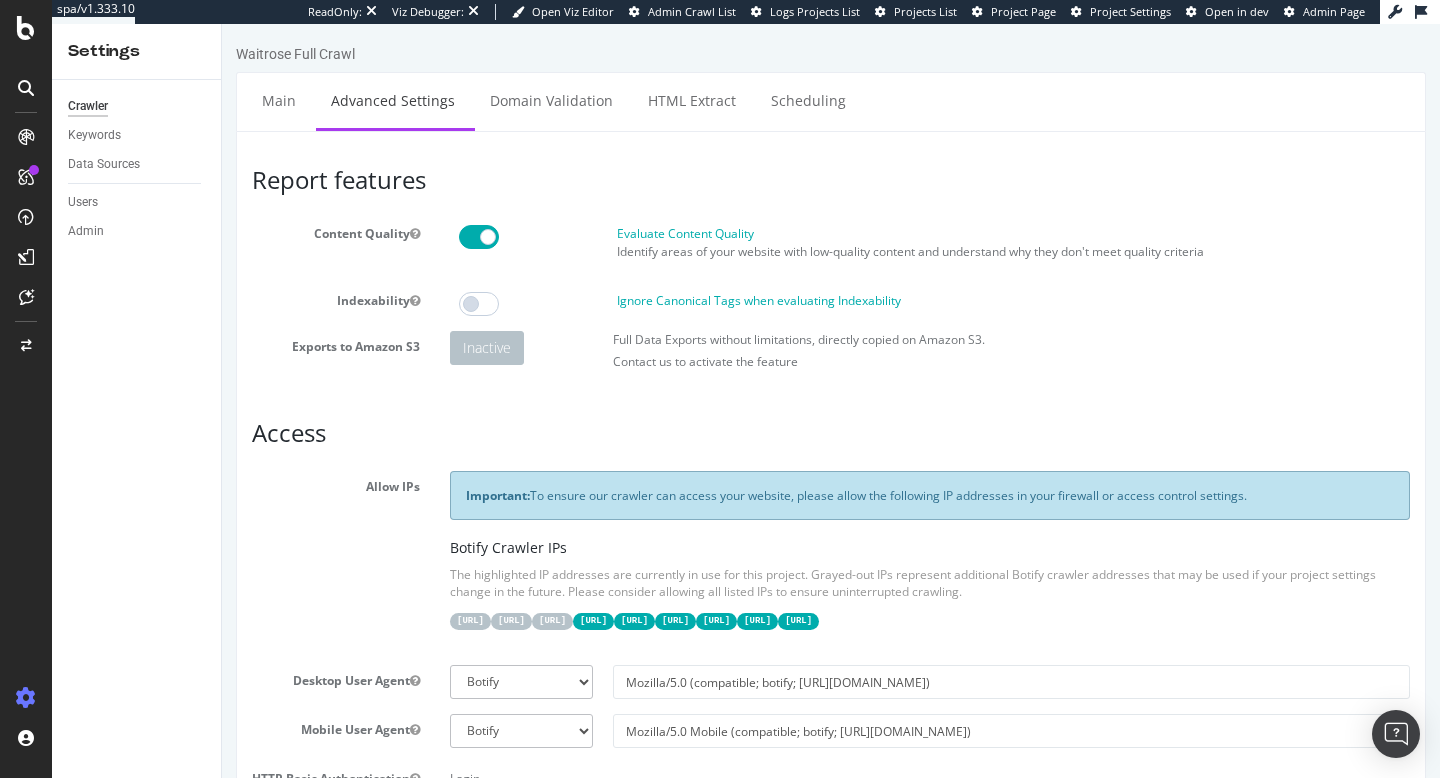 scroll, scrollTop: 0, scrollLeft: 0, axis: both 